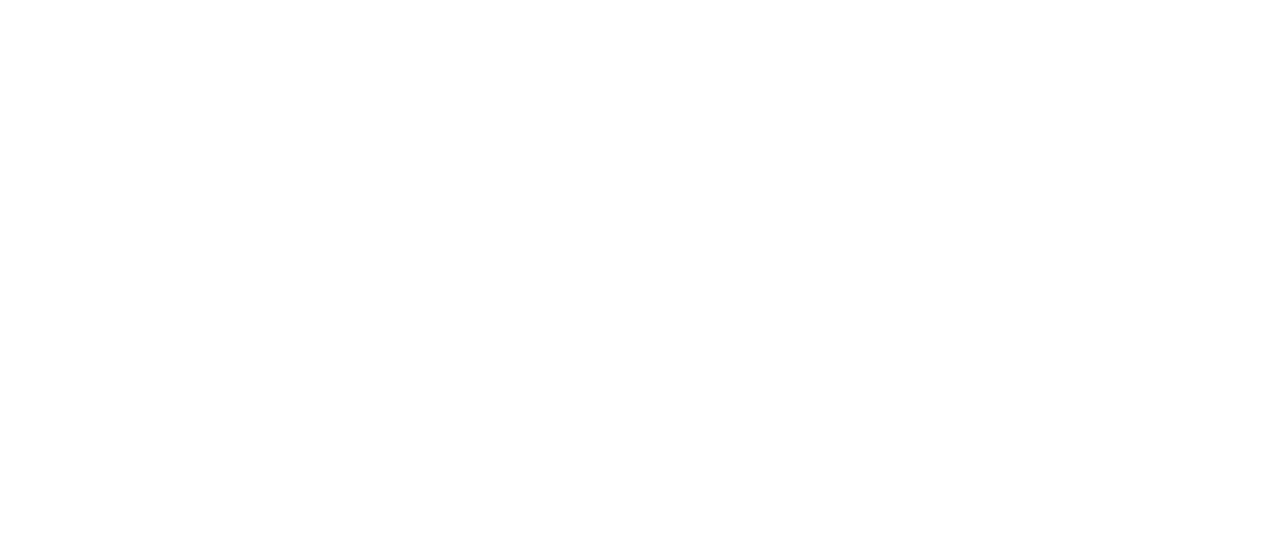 scroll, scrollTop: 0, scrollLeft: 0, axis: both 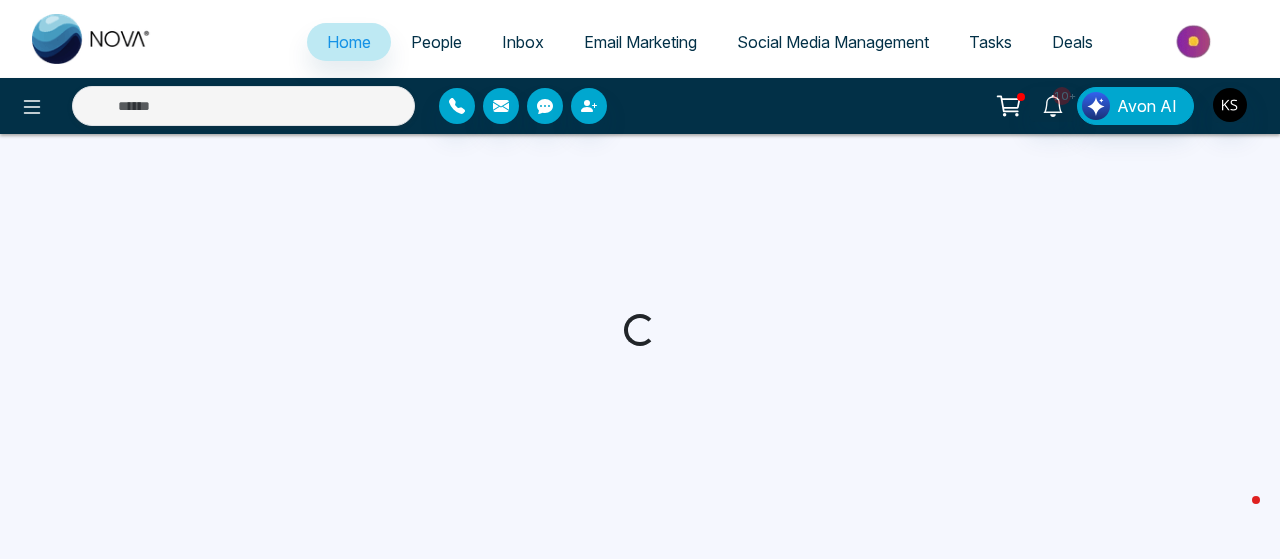 select on "*" 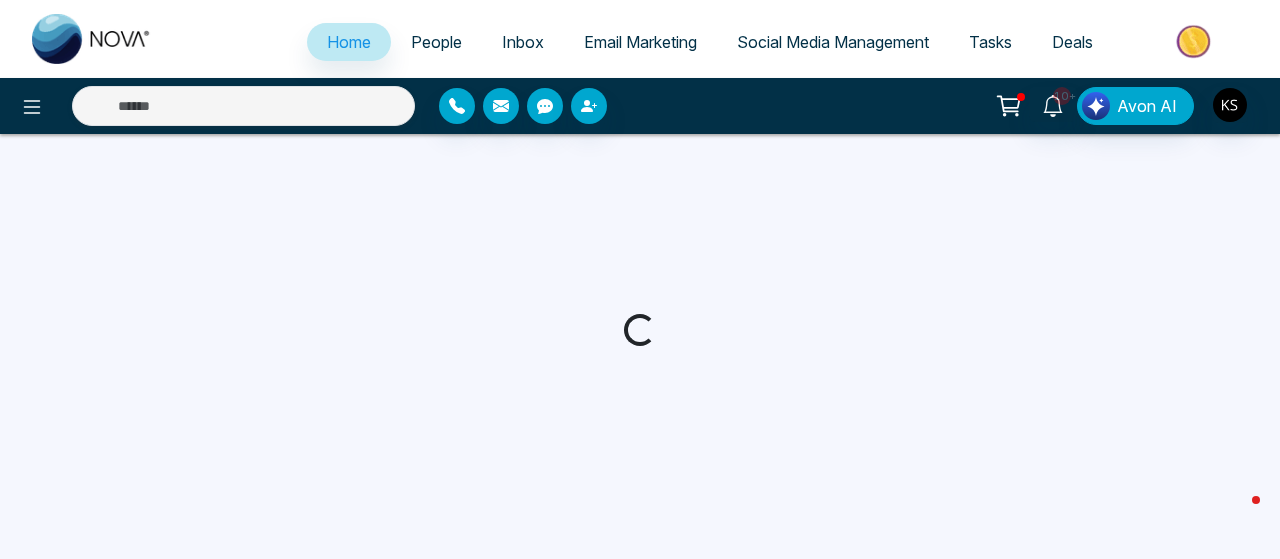 select on "*" 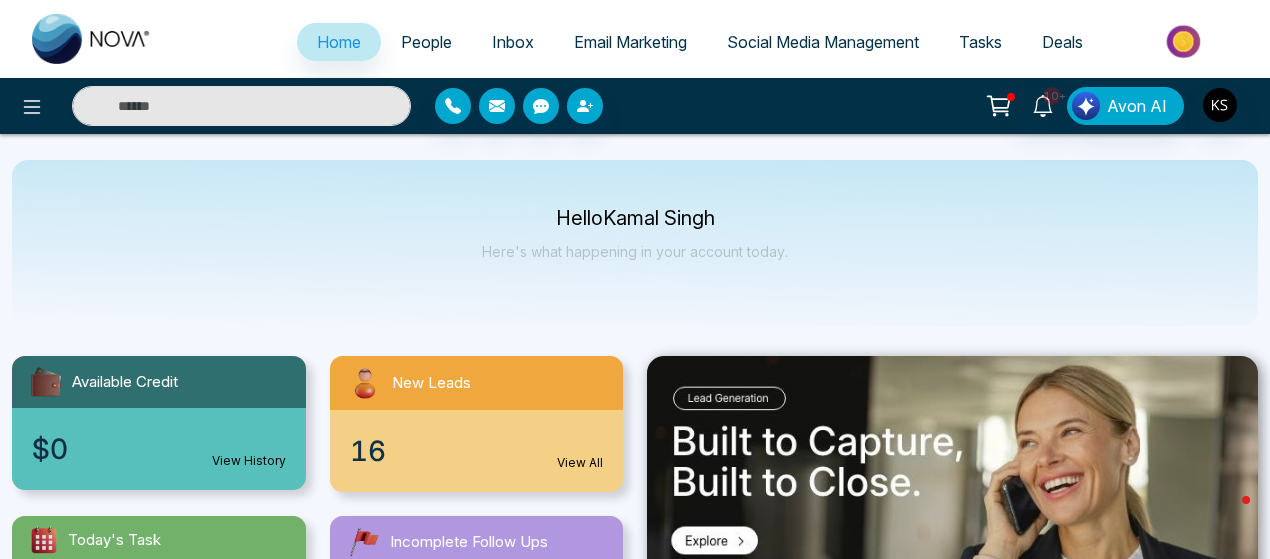 click on "People" at bounding box center [426, 42] 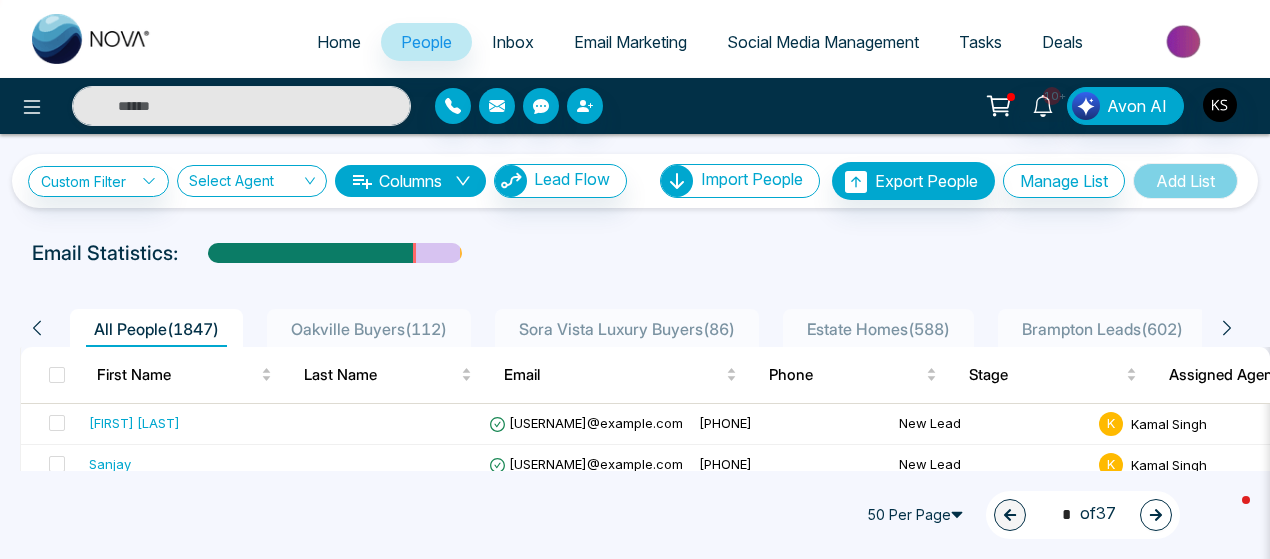 click on "People" at bounding box center [426, 42] 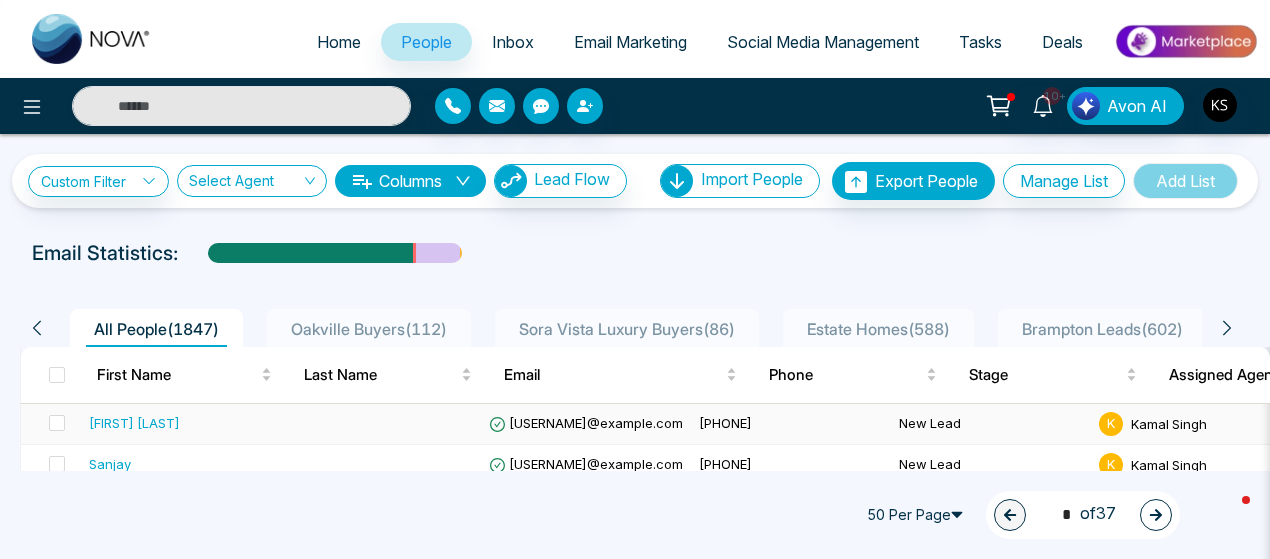 click on "[FIRST] [LAST]" at bounding box center [134, 423] 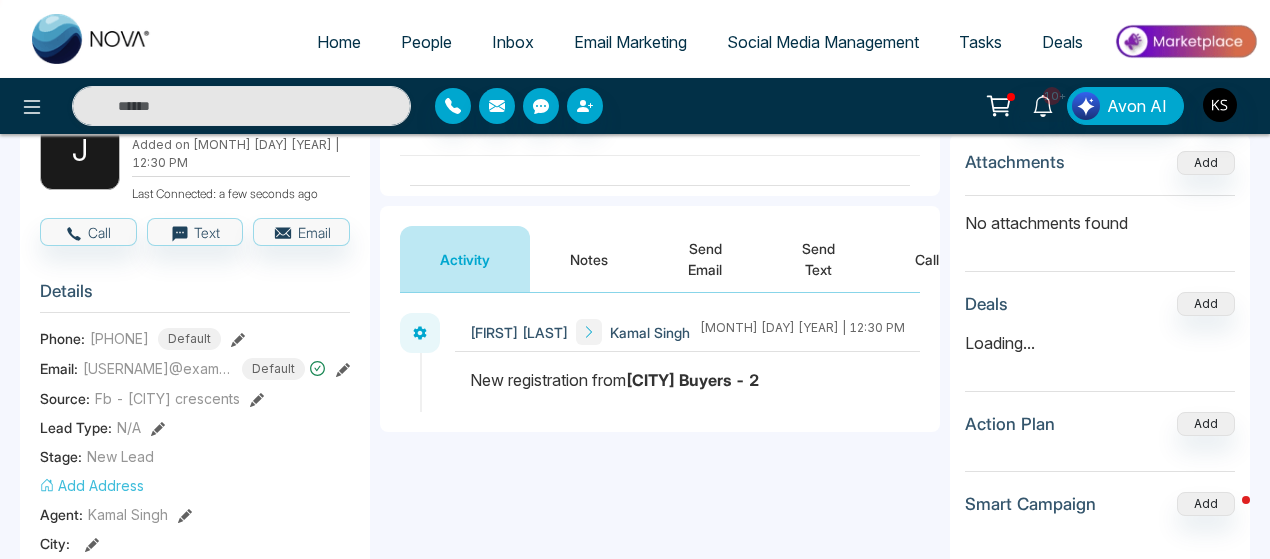 scroll, scrollTop: 127, scrollLeft: 0, axis: vertical 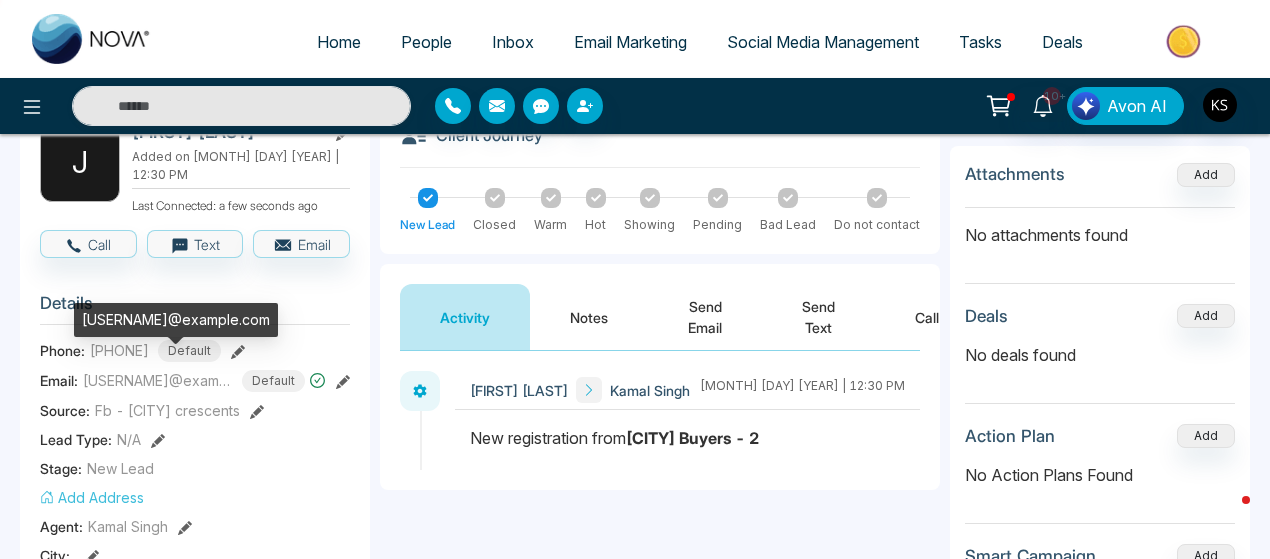 click on "[USERNAME]@example.com" at bounding box center (158, 380) 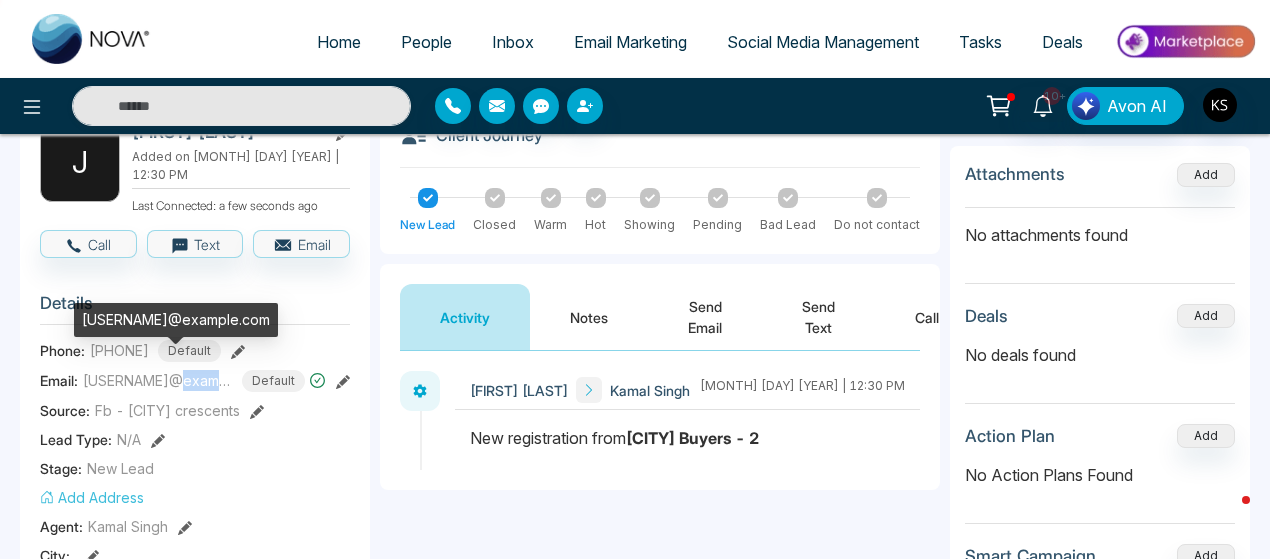 click on "[USERNAME]@example.com" at bounding box center [158, 380] 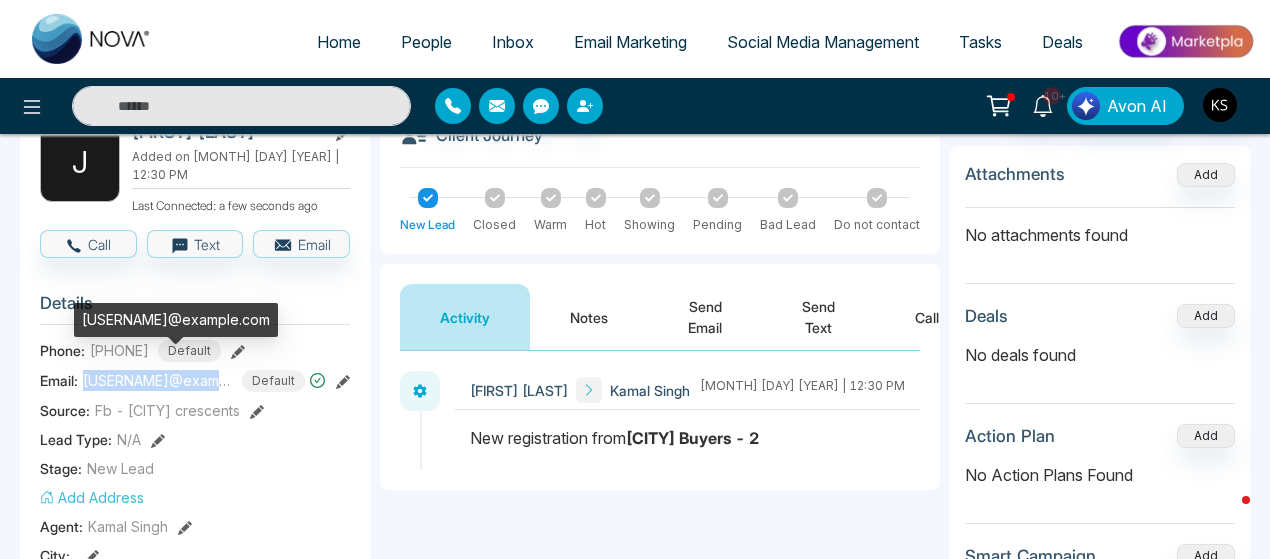 click on "[USERNAME]@example.com" at bounding box center [158, 380] 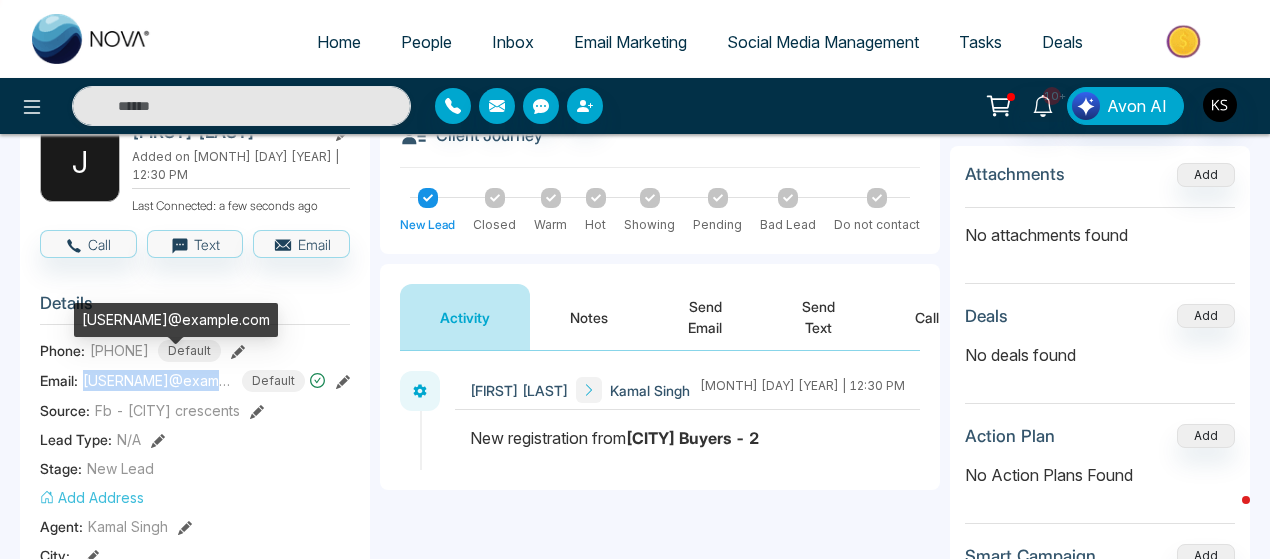 copy on "[USERNAME]@example.com" 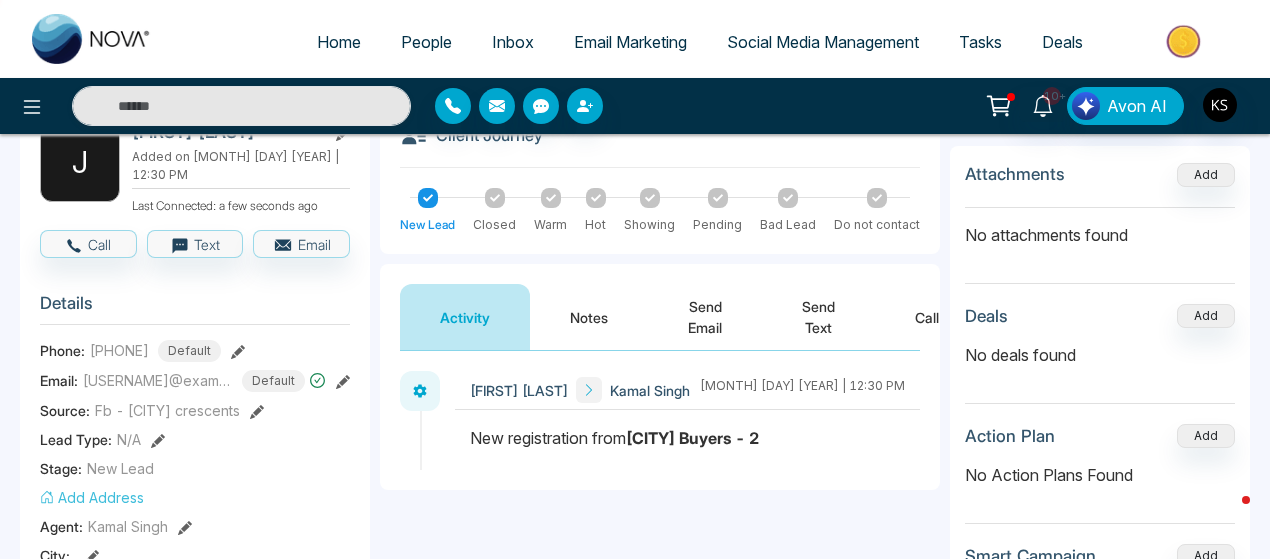 click on "[PHONE]" at bounding box center (119, 350) 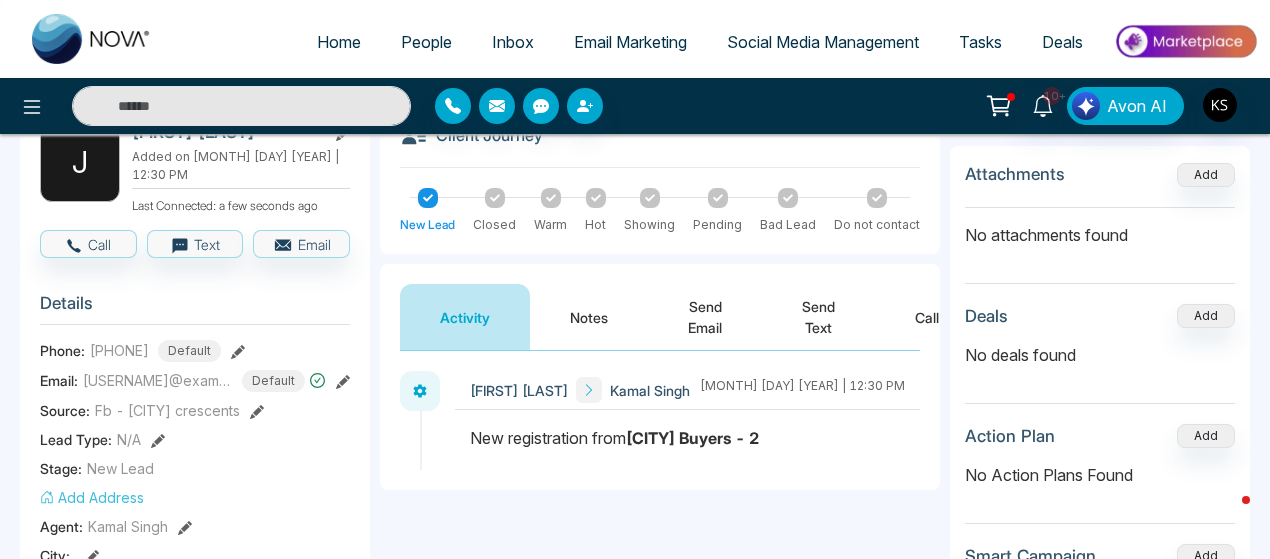 click on "[PHONE]" at bounding box center (119, 350) 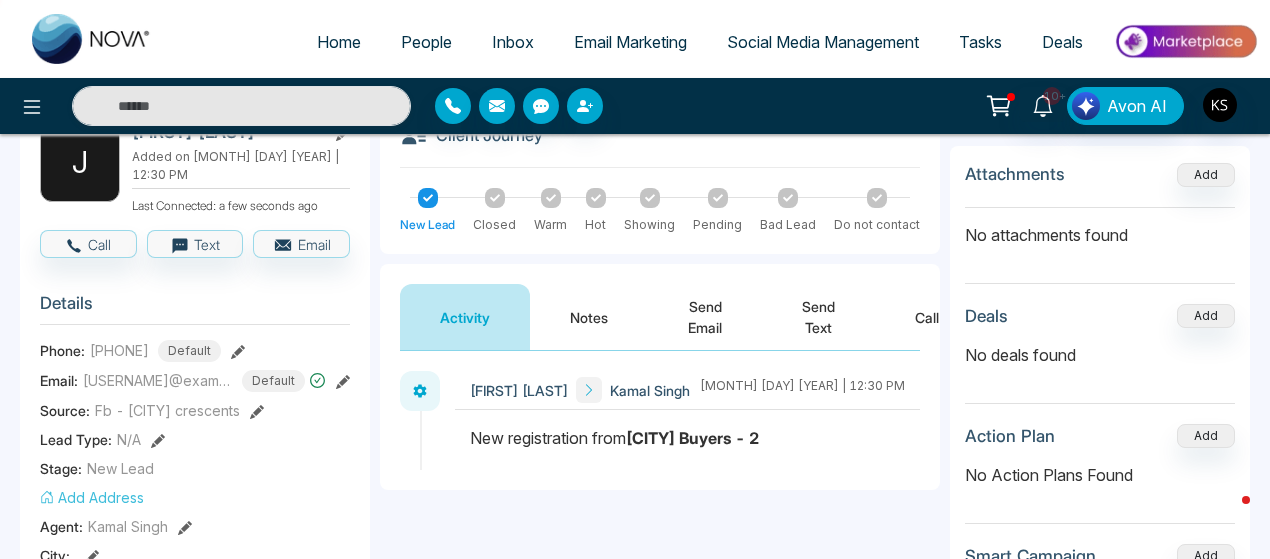 copy on "[PHONE]" 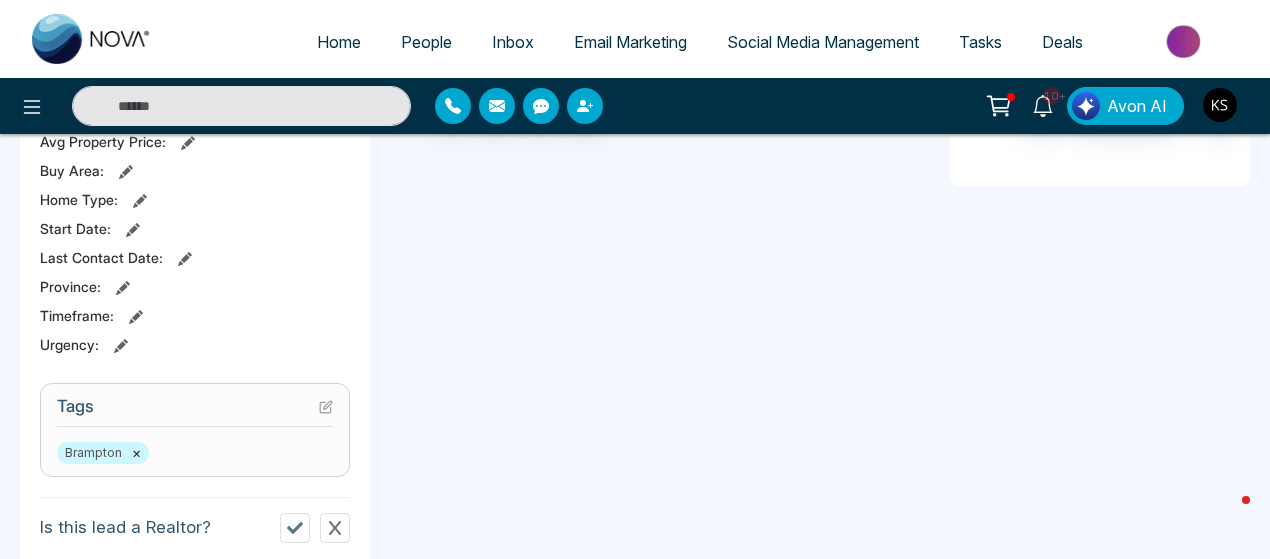scroll, scrollTop: 0, scrollLeft: 0, axis: both 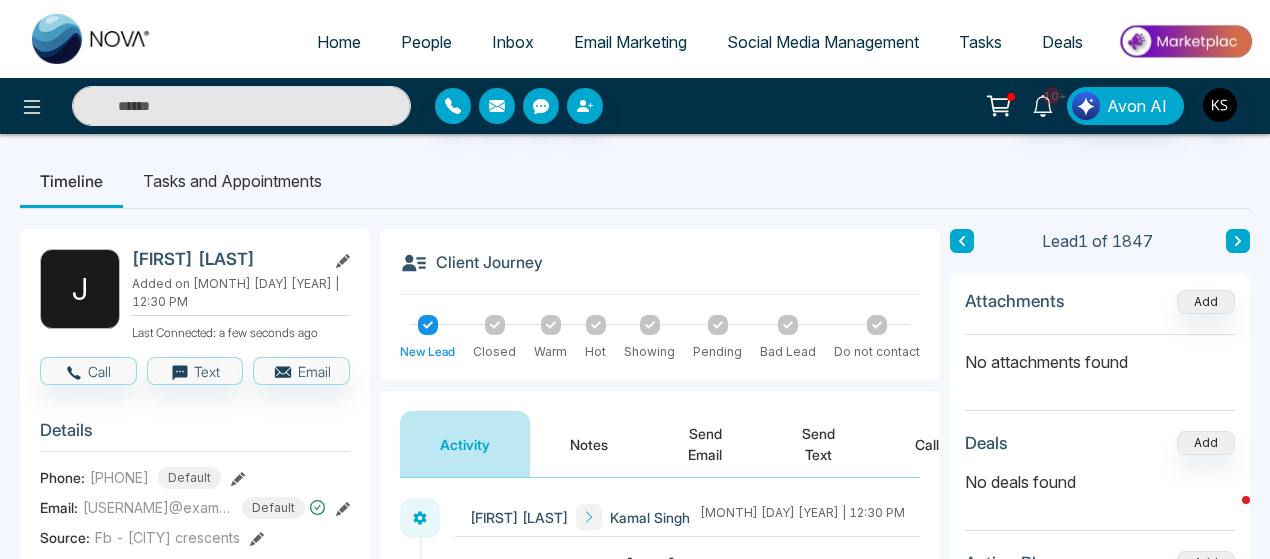 click at bounding box center [1238, 241] 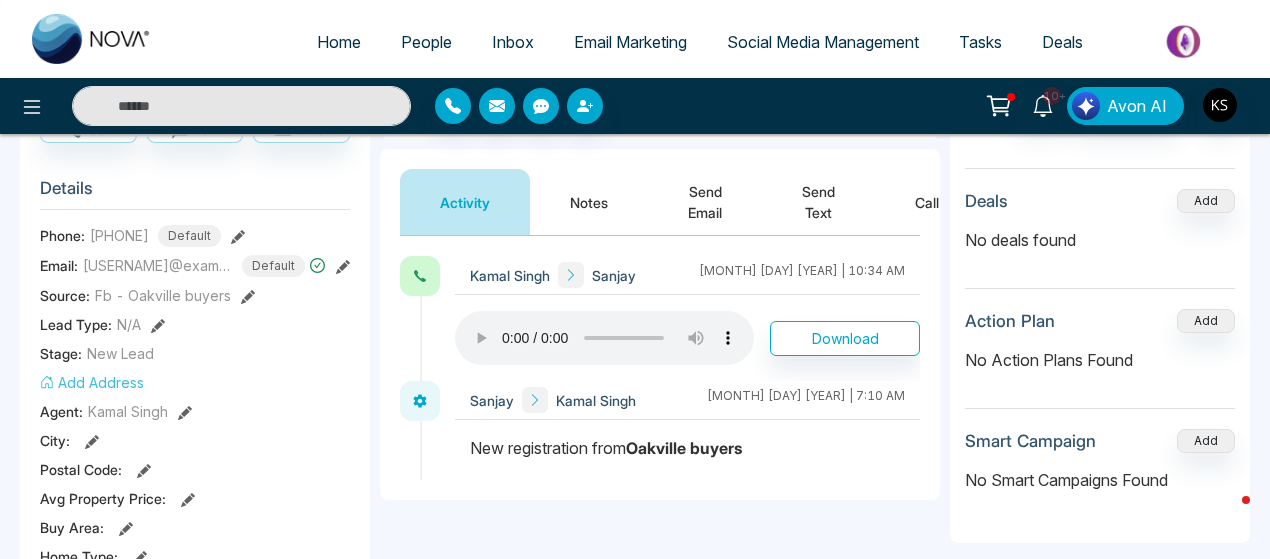 scroll, scrollTop: 240, scrollLeft: 0, axis: vertical 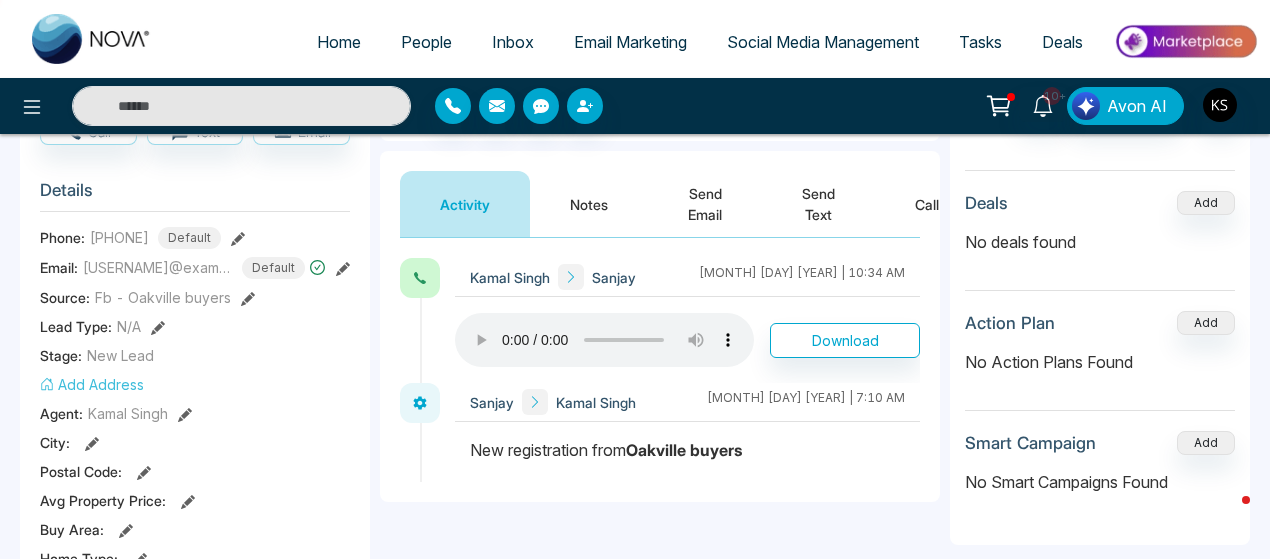 click on "Notes" at bounding box center [589, 204] 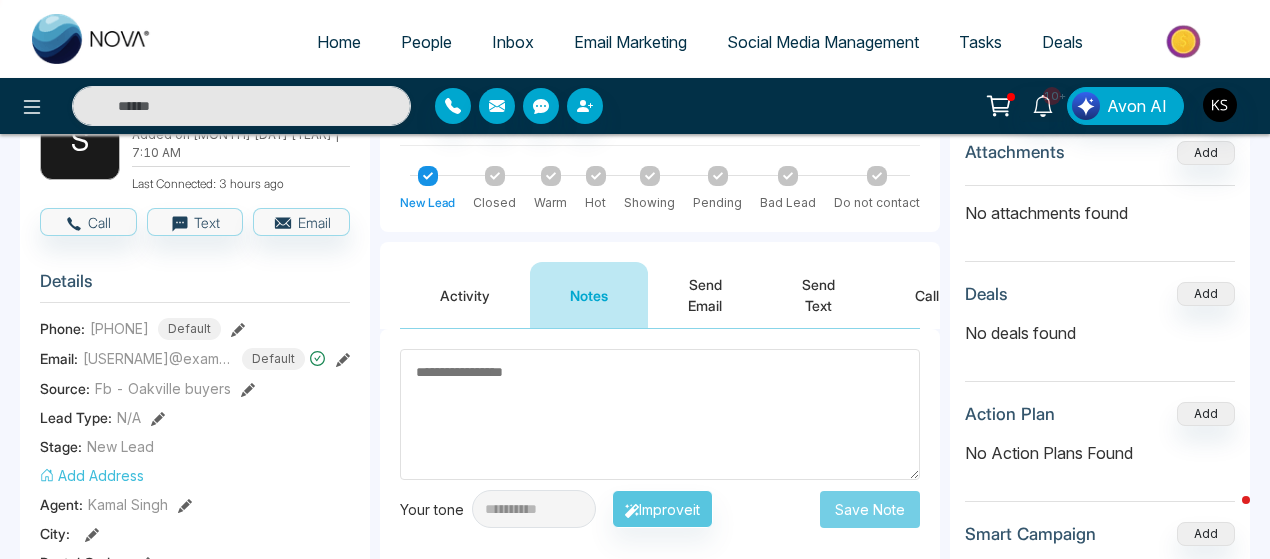 scroll, scrollTop: 146, scrollLeft: 0, axis: vertical 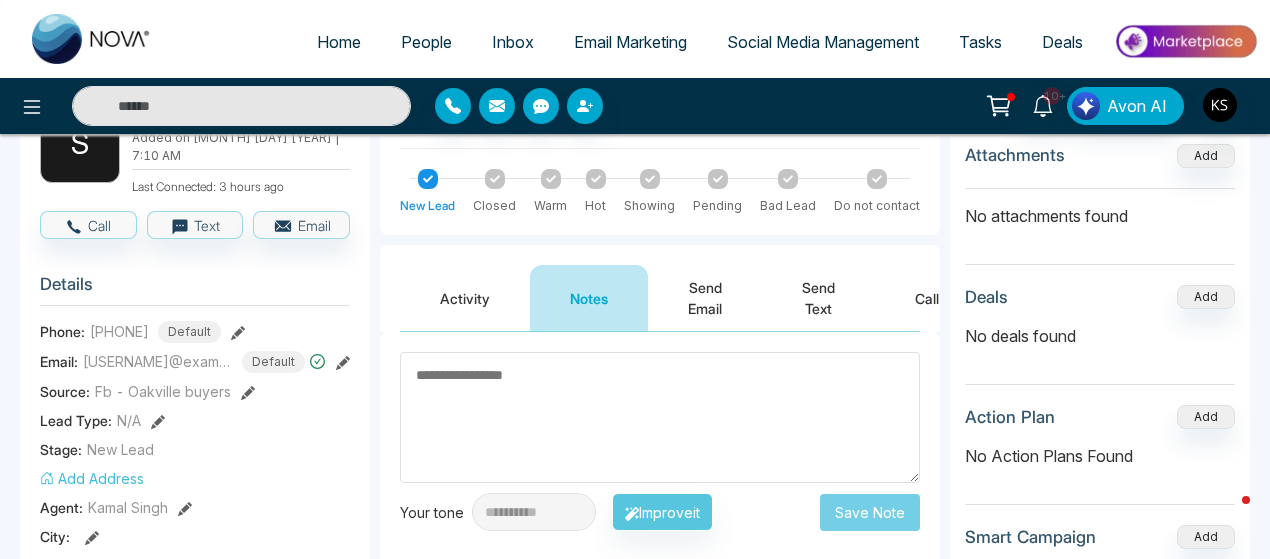 click at bounding box center [660, 417] 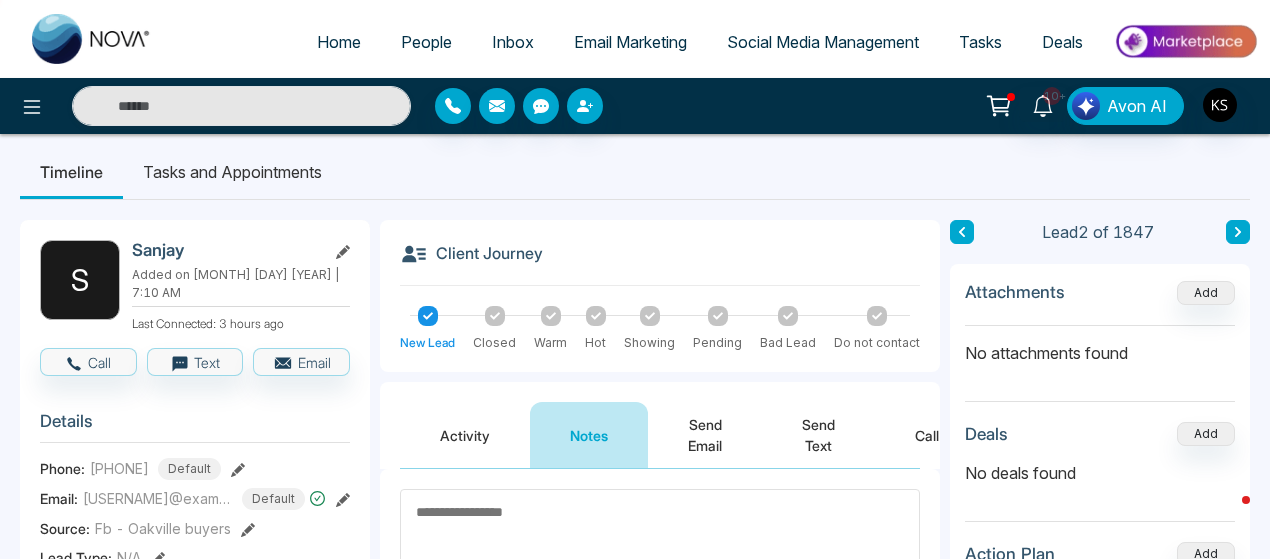 scroll, scrollTop: 8, scrollLeft: 0, axis: vertical 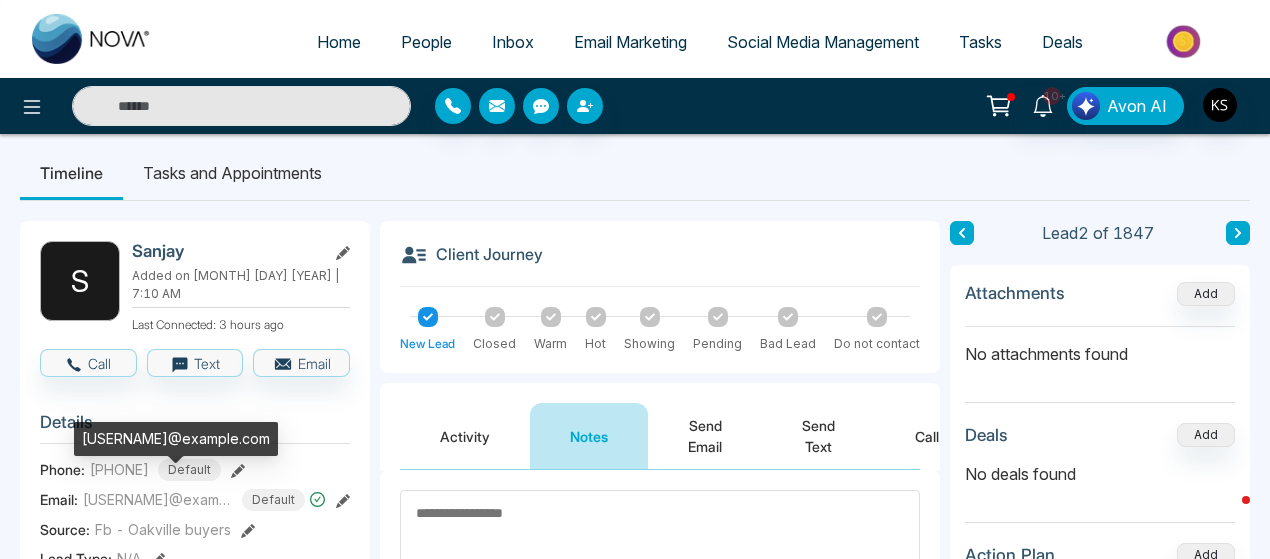 click on "[USERNAME]@example.com" at bounding box center [158, 499] 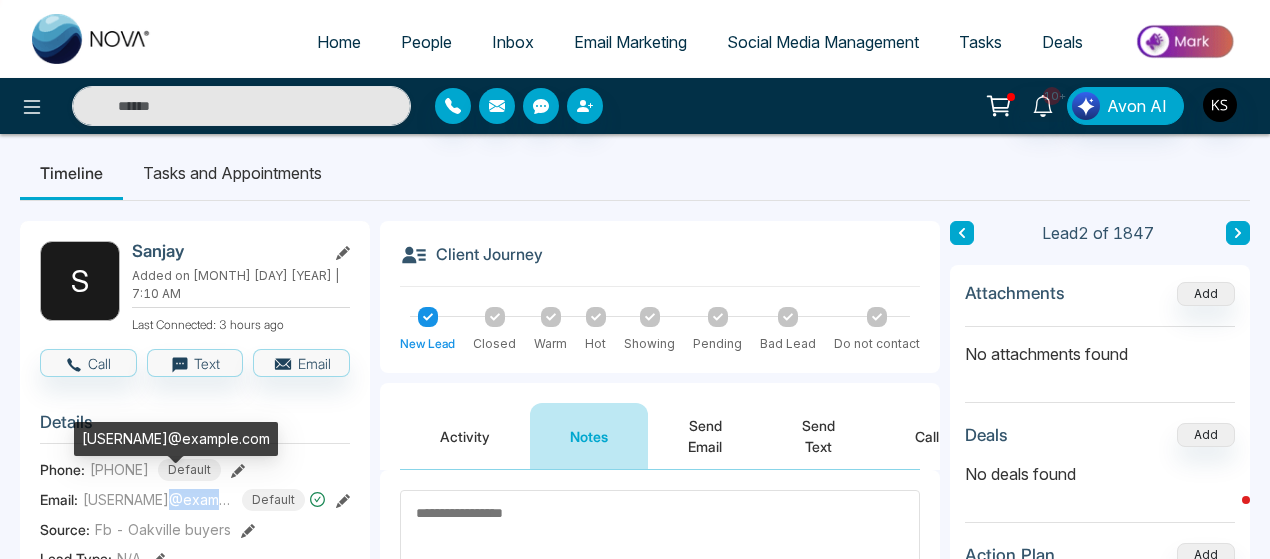 click on "[USERNAME]@example.com" at bounding box center [158, 499] 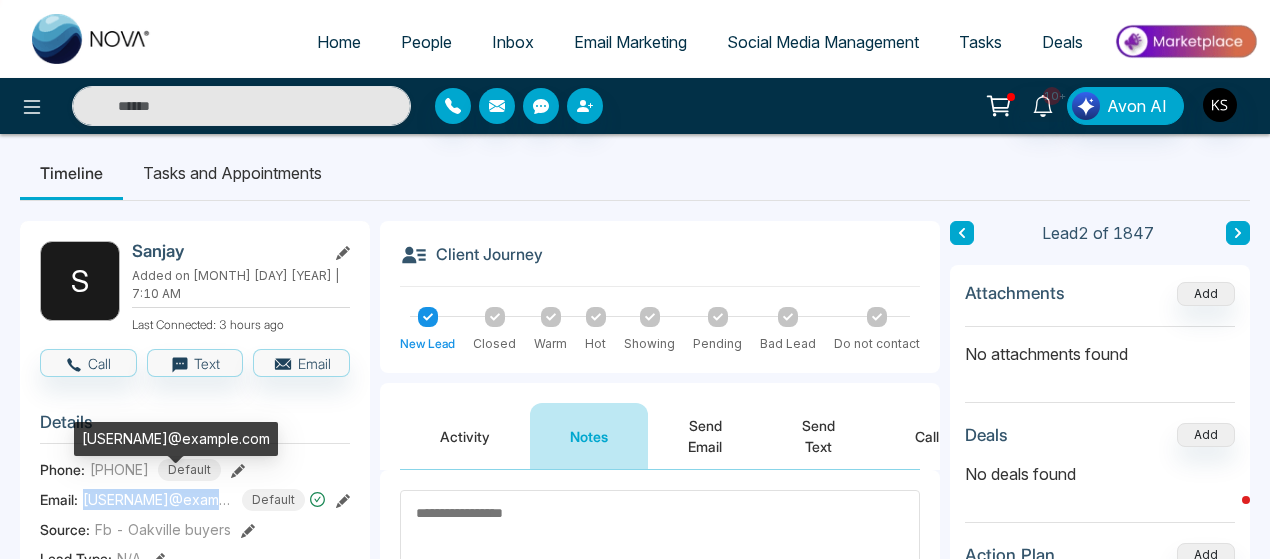 click on "[USERNAME]@example.com" at bounding box center [158, 499] 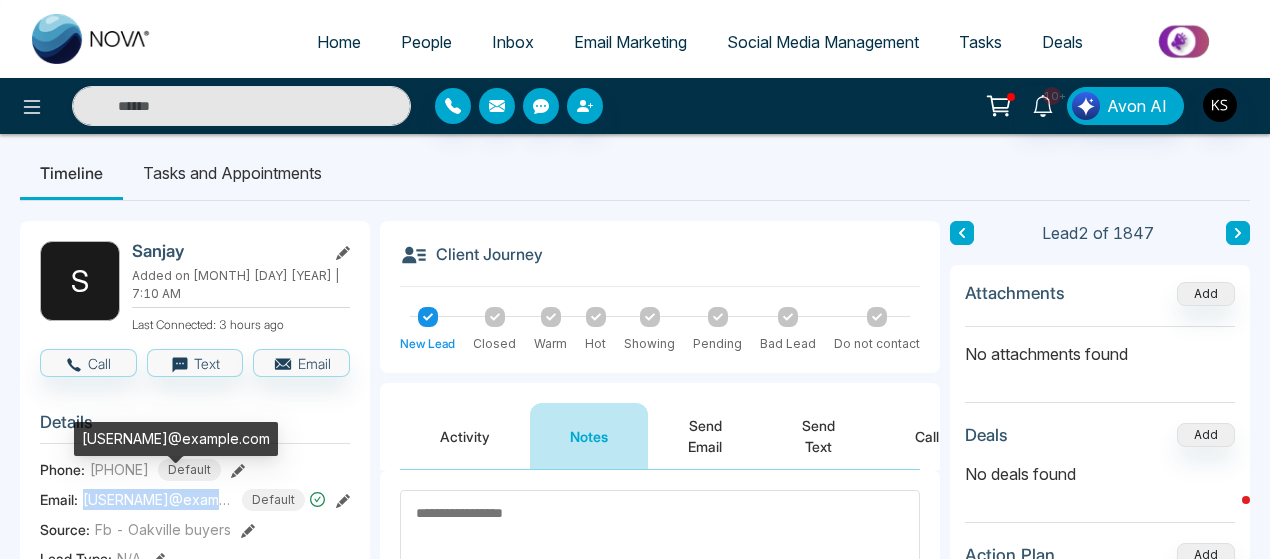 copy on "[USERNAME]@example.com" 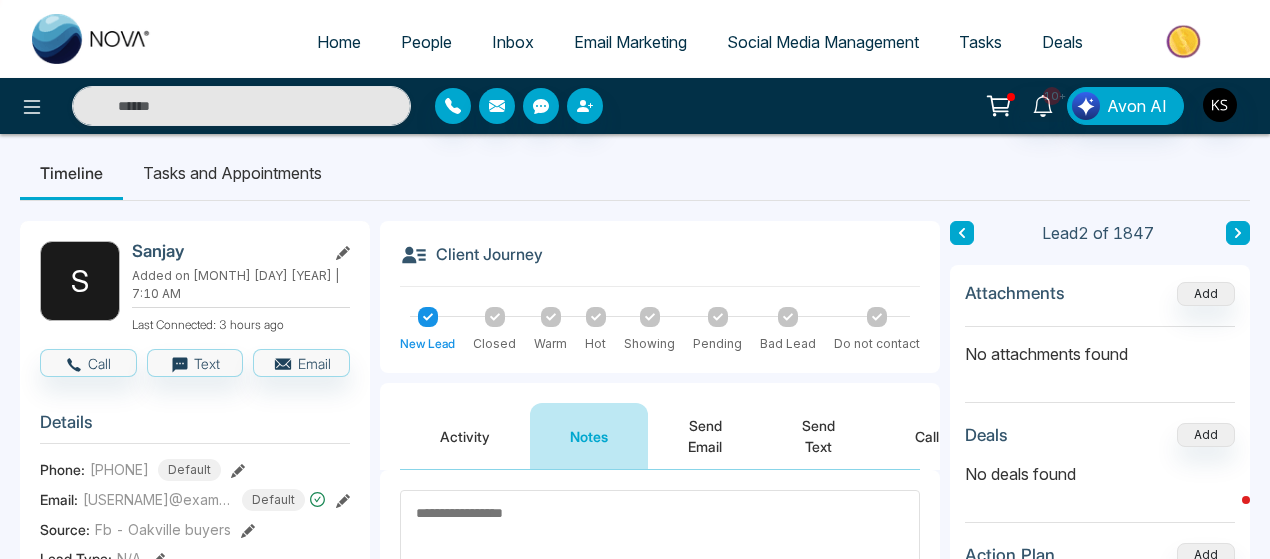 click on "[PHONE]" at bounding box center (119, 469) 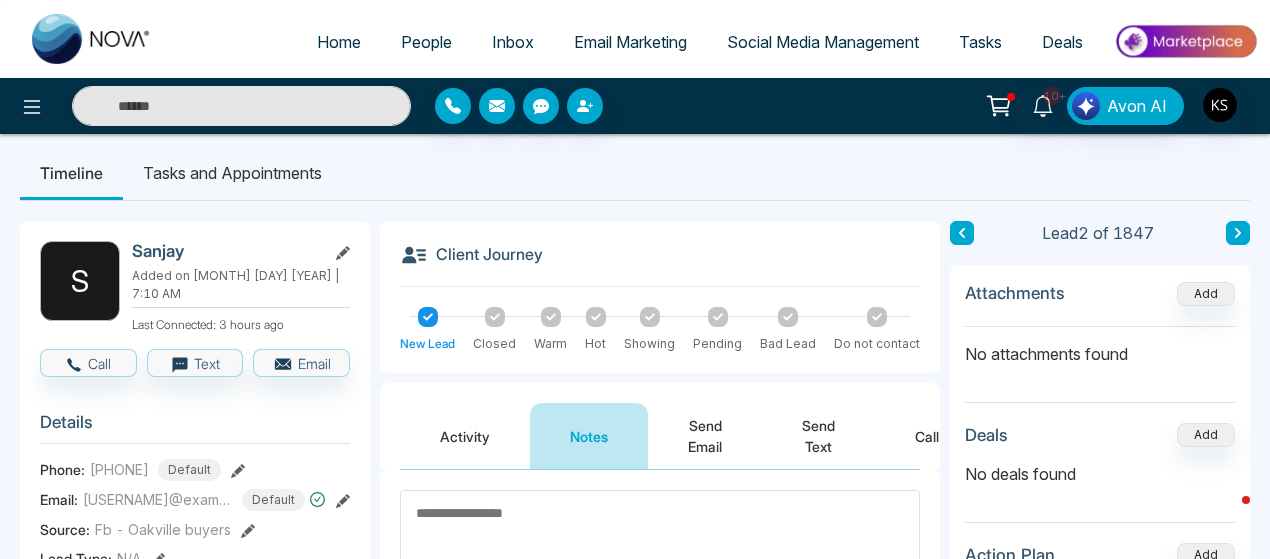 click on "[PHONE]" at bounding box center (119, 469) 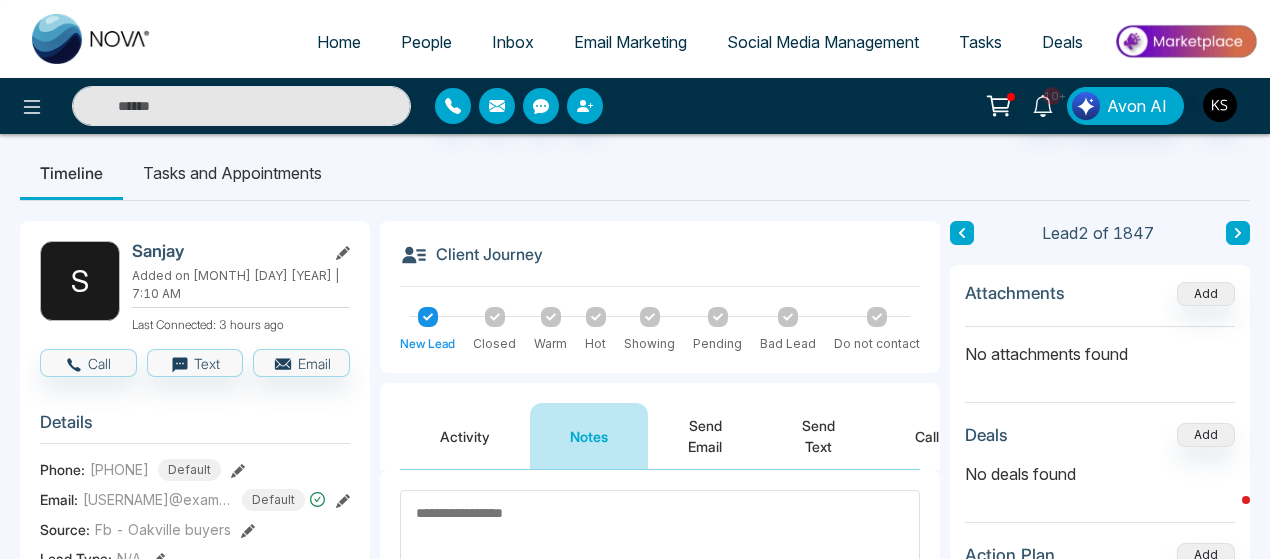copy on "[PHONE]" 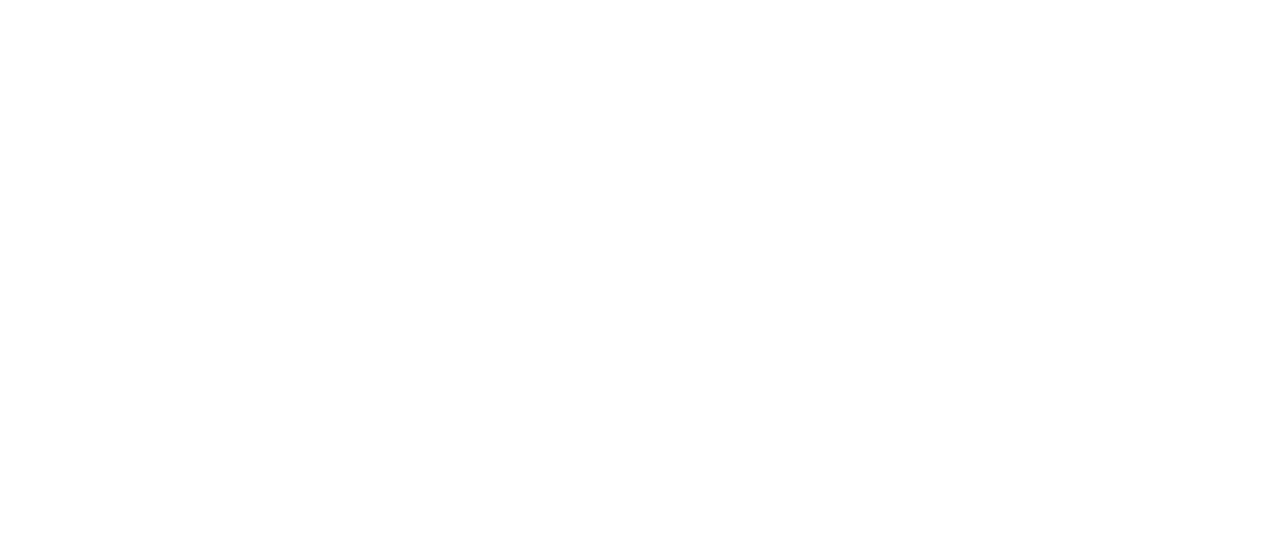 scroll, scrollTop: 0, scrollLeft: 0, axis: both 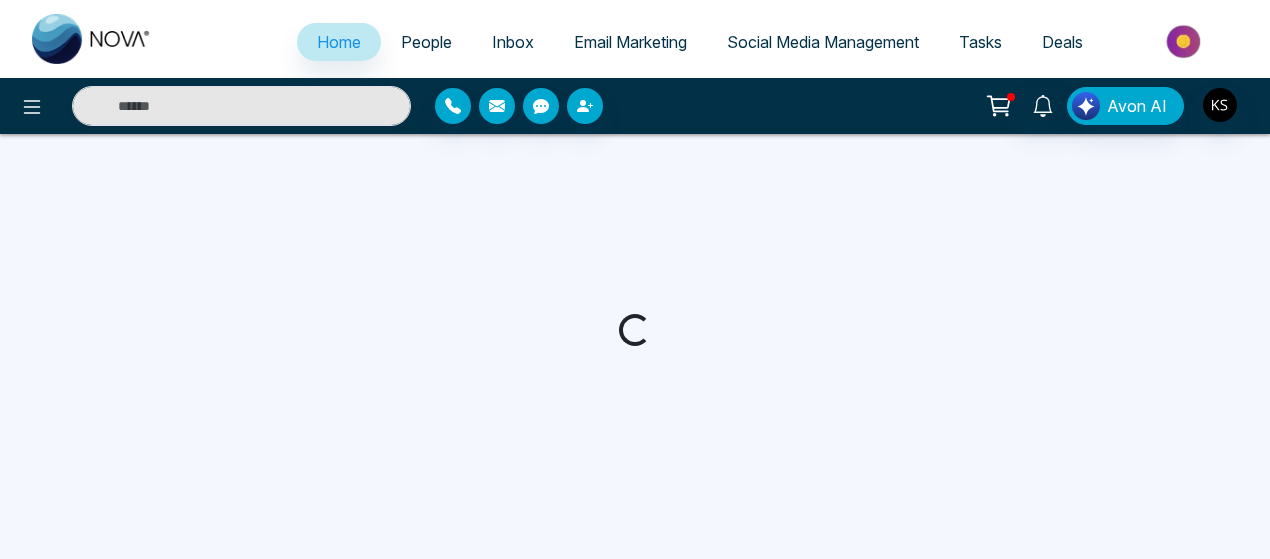 select on "*" 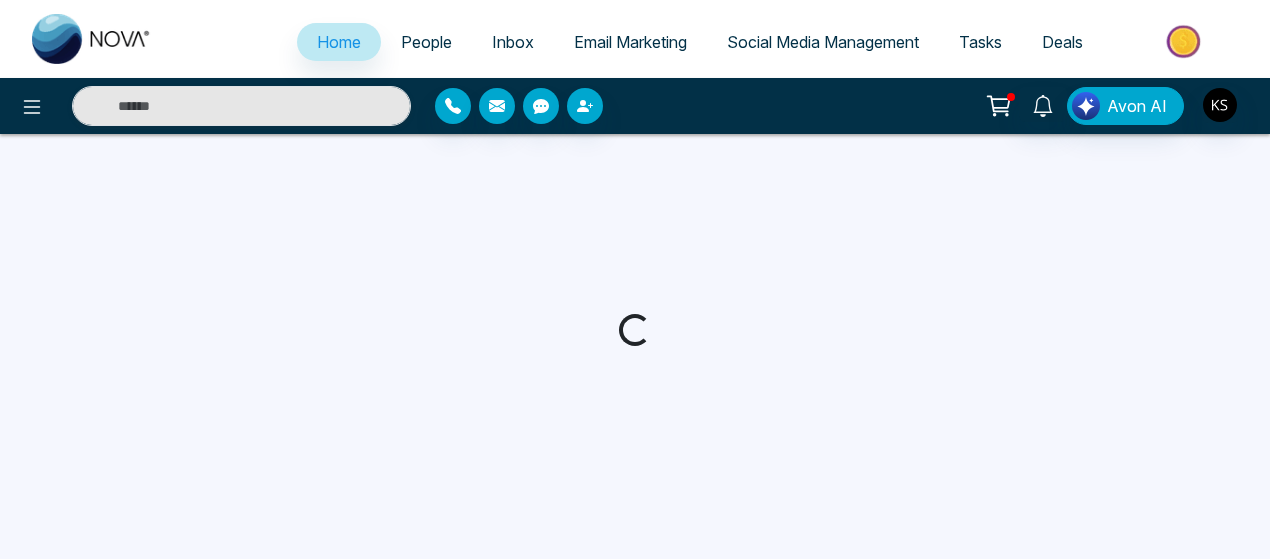 select on "*" 